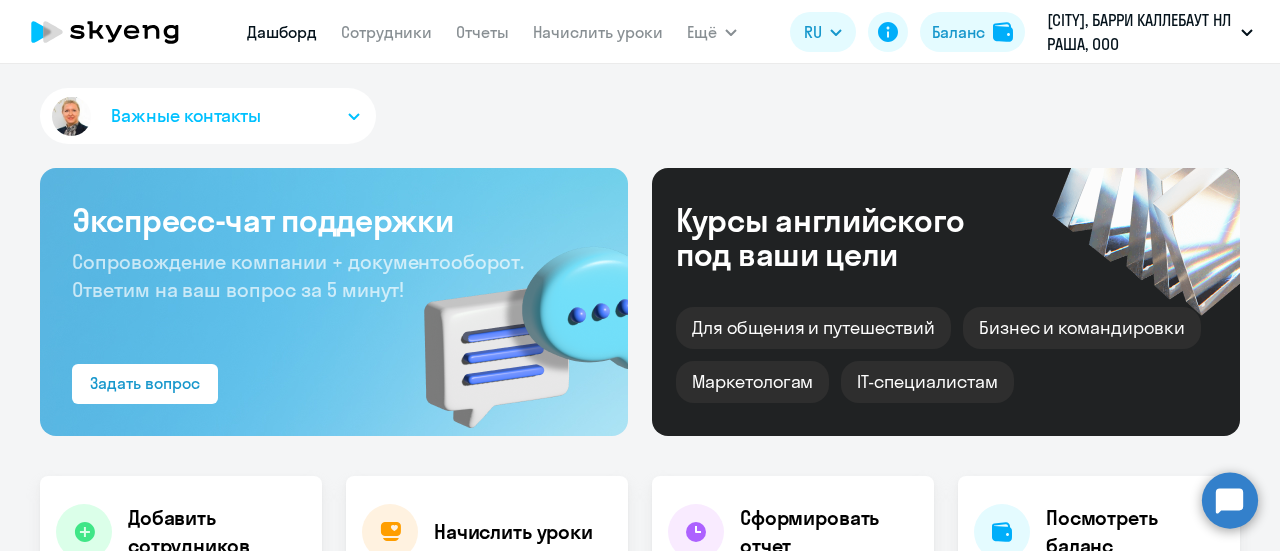 scroll, scrollTop: 0, scrollLeft: 0, axis: both 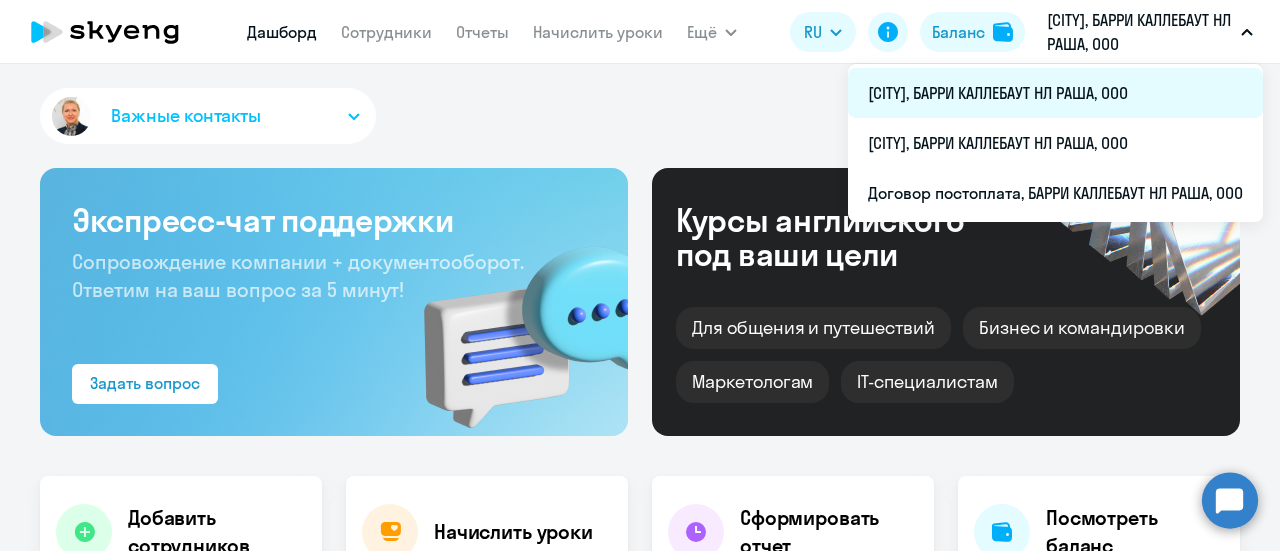 select on "30" 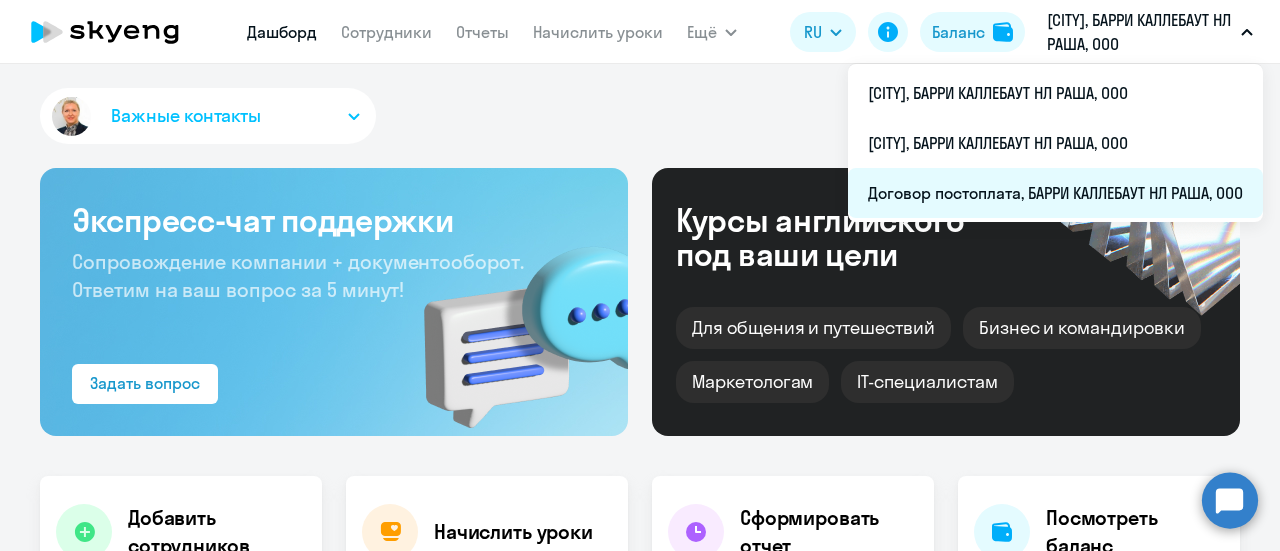 click on "Договор постоплата, БАРРИ КАЛЛЕБАУТ НЛ РАША, ООО" at bounding box center [1055, 193] 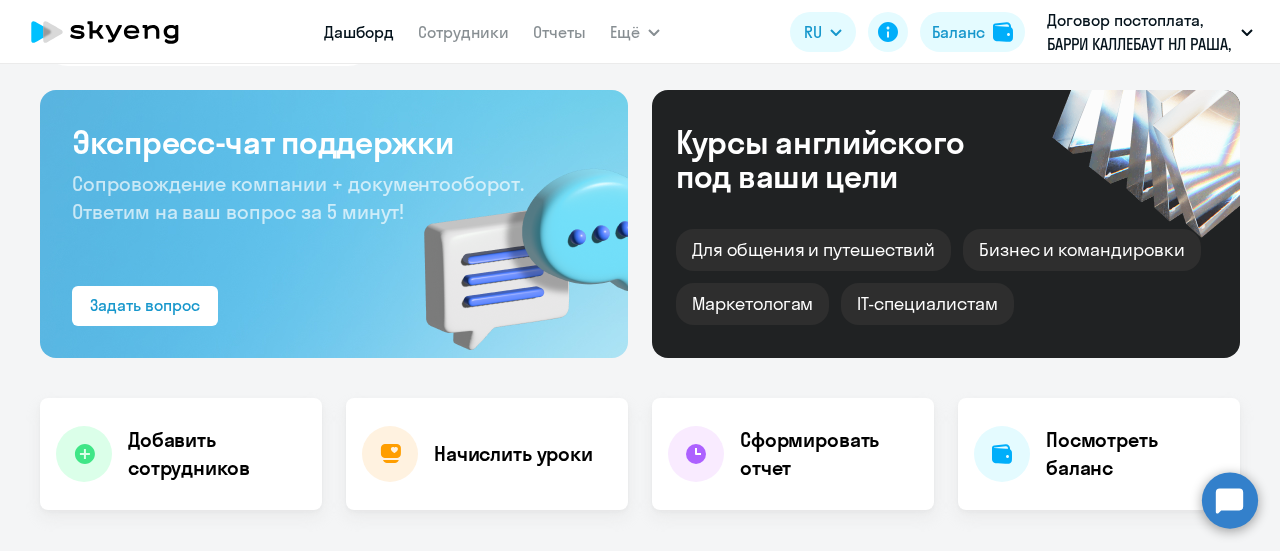scroll, scrollTop: 200, scrollLeft: 0, axis: vertical 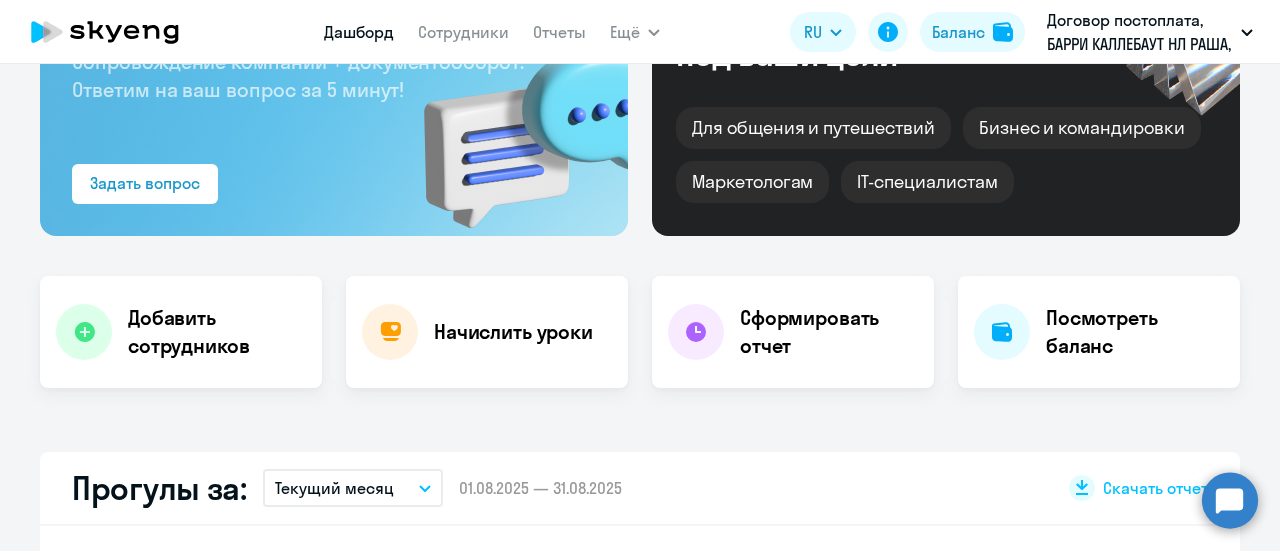 select on "30" 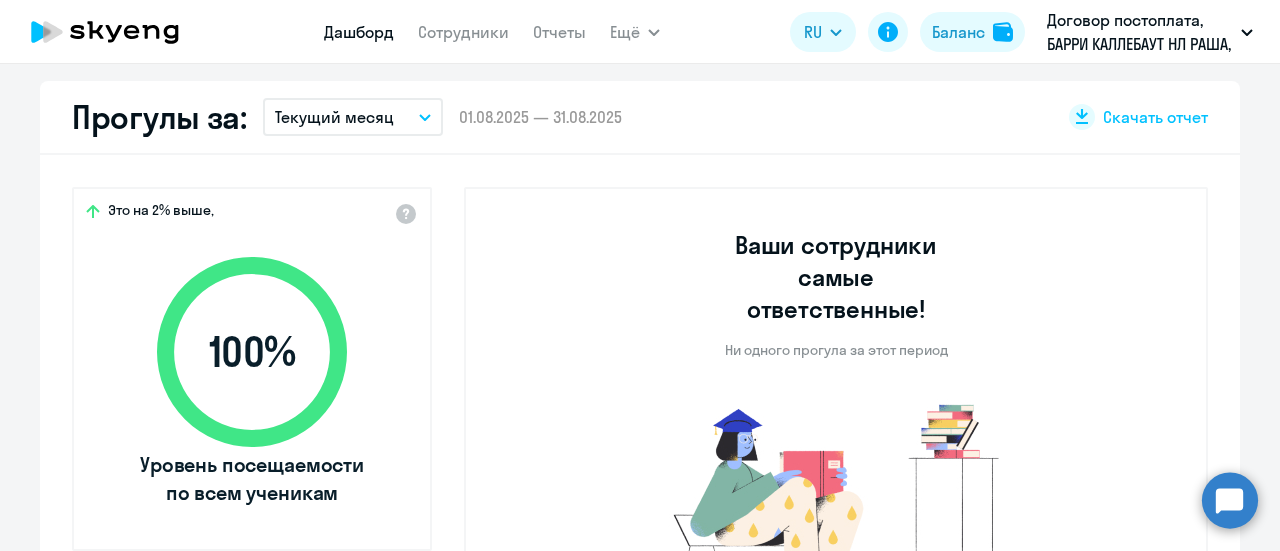 scroll, scrollTop: 600, scrollLeft: 0, axis: vertical 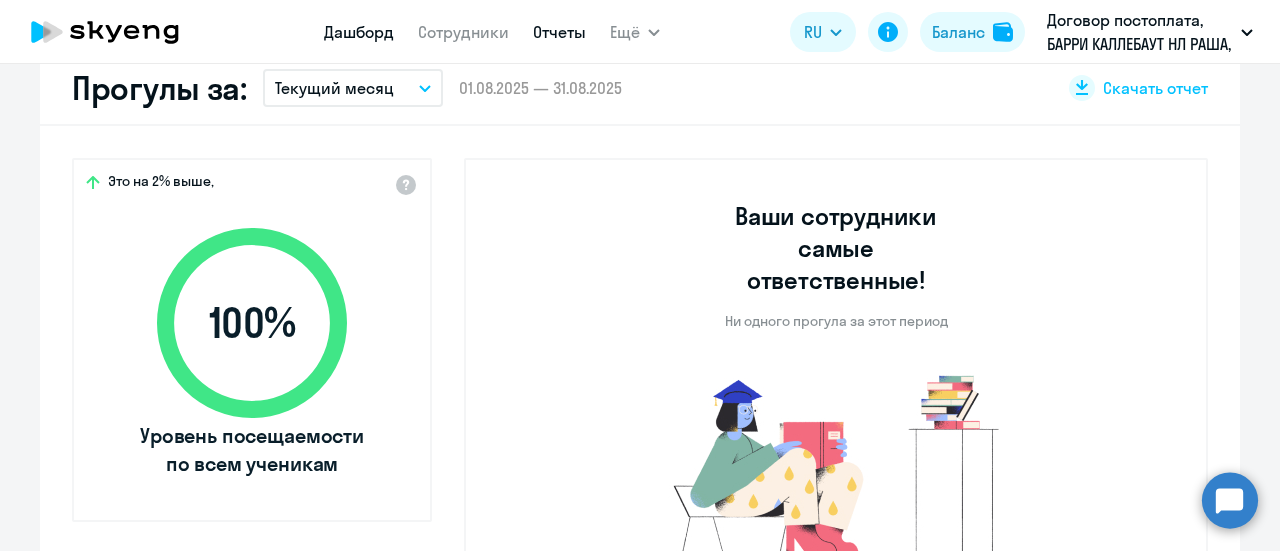 click on "Отчеты" at bounding box center (559, 32) 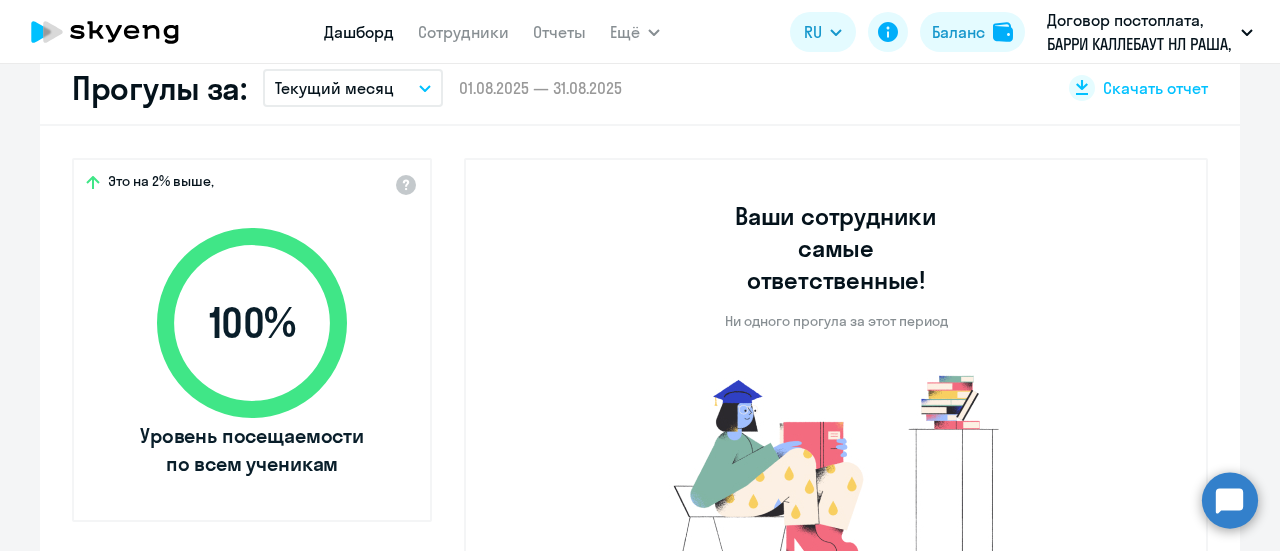 scroll, scrollTop: 0, scrollLeft: 0, axis: both 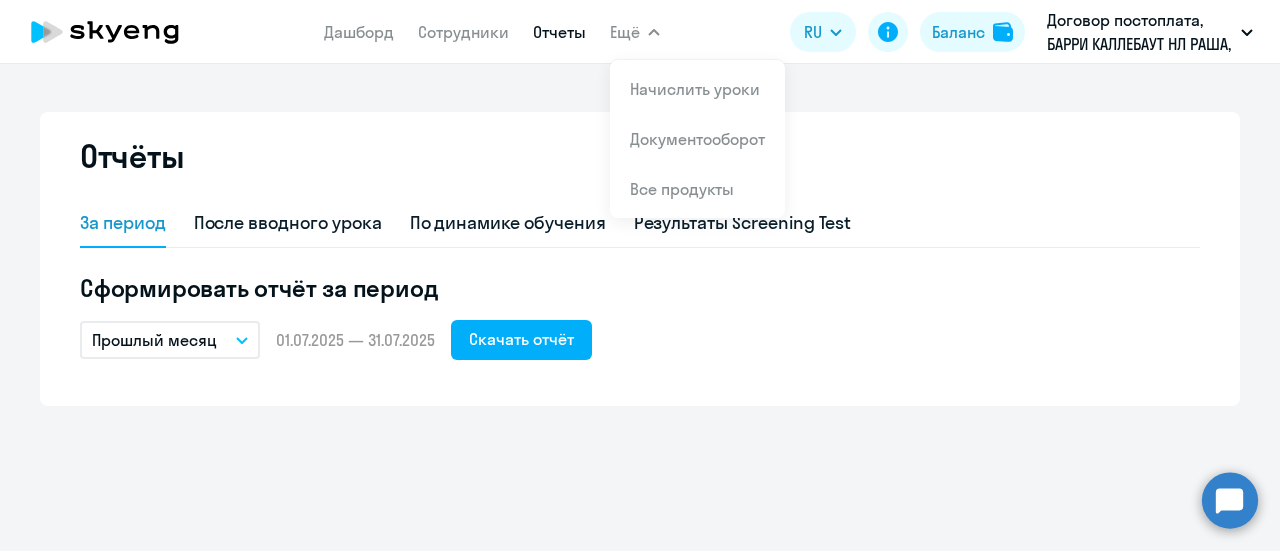 click 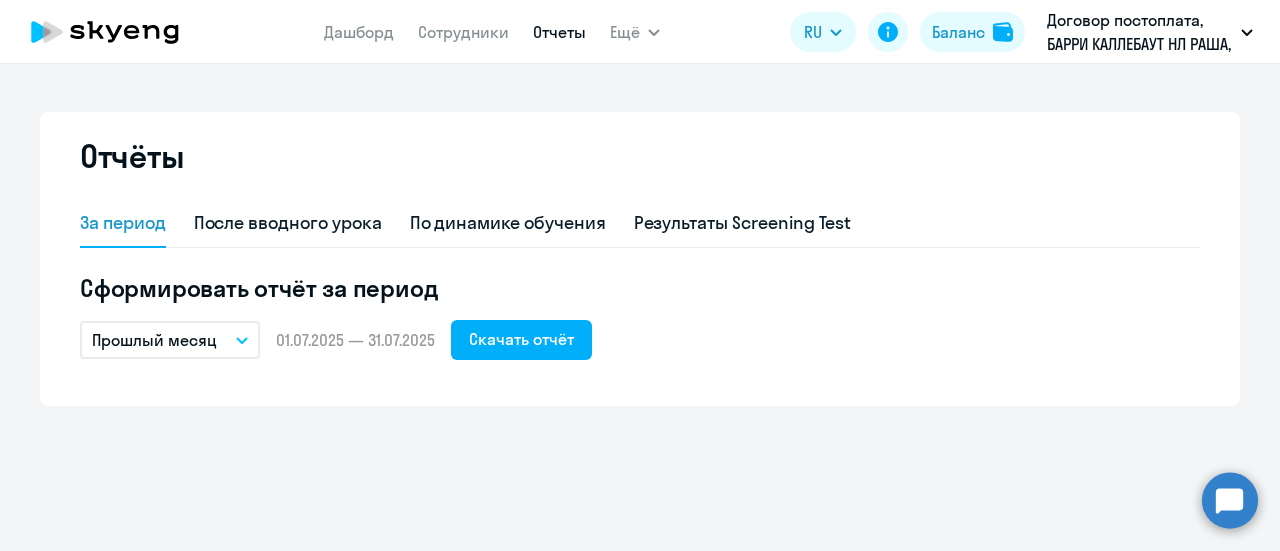 click 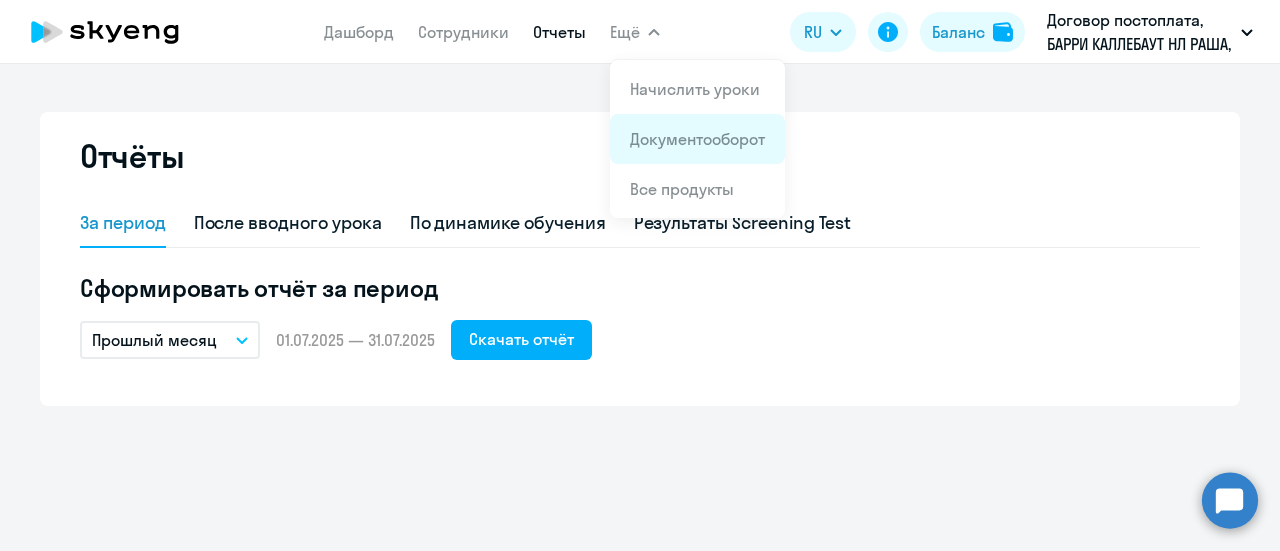 click on "Документооборот" at bounding box center (697, 139) 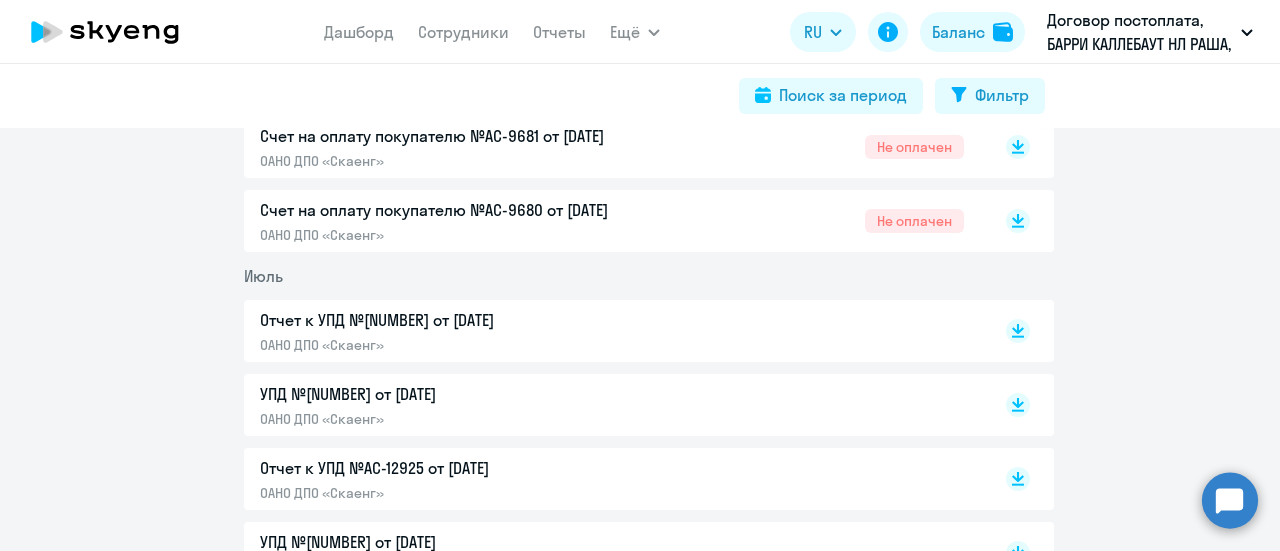 scroll, scrollTop: 500, scrollLeft: 0, axis: vertical 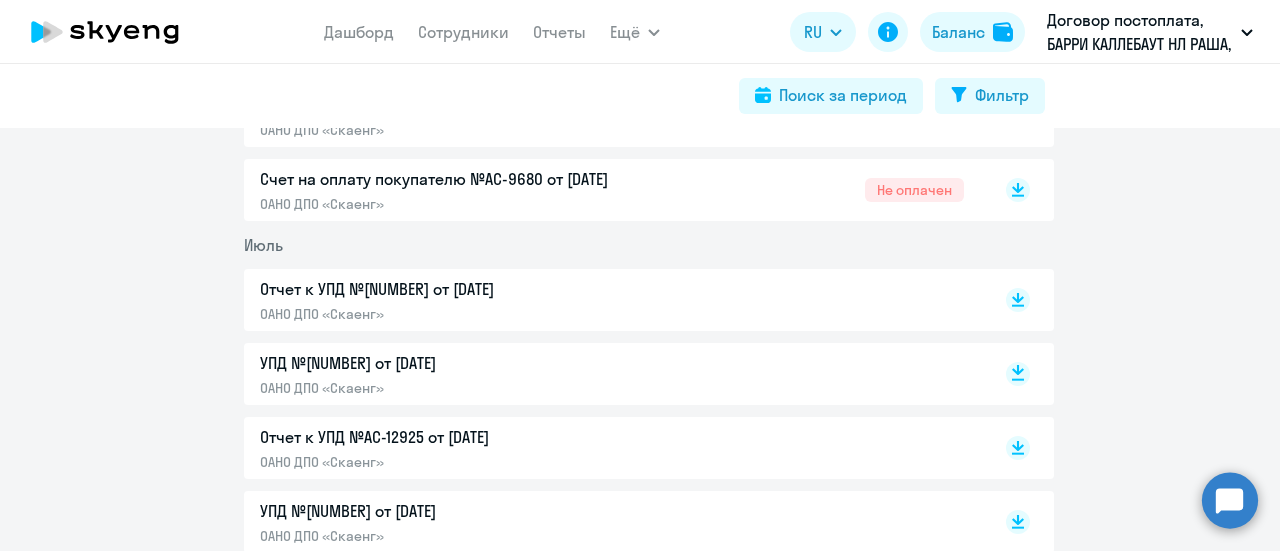click 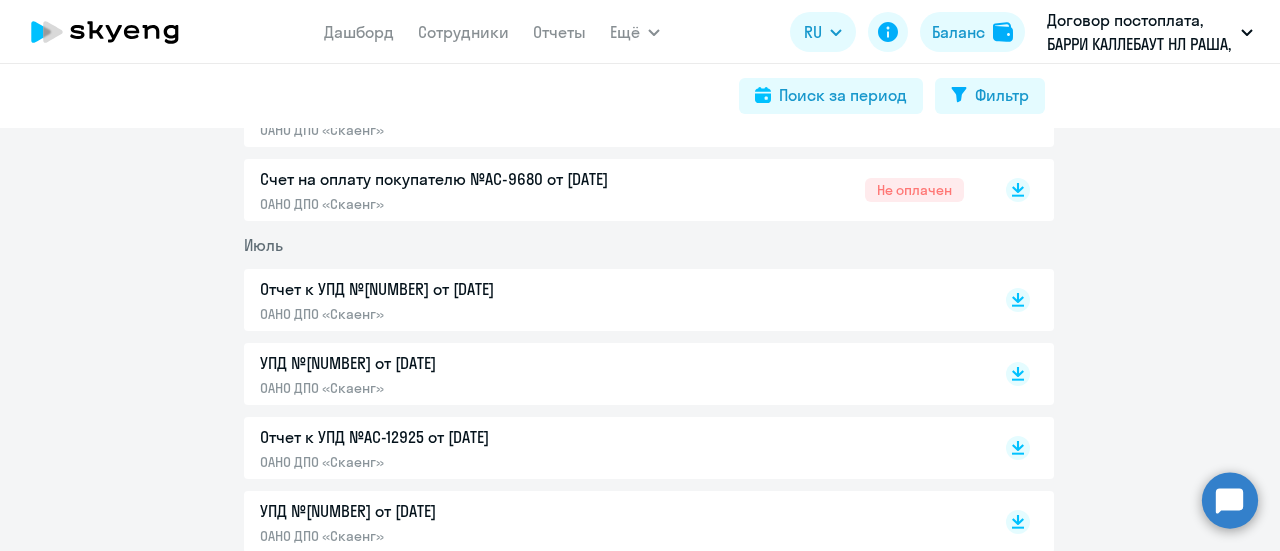 click on "Отчет к УПД №AC-12925 от [DATE]" 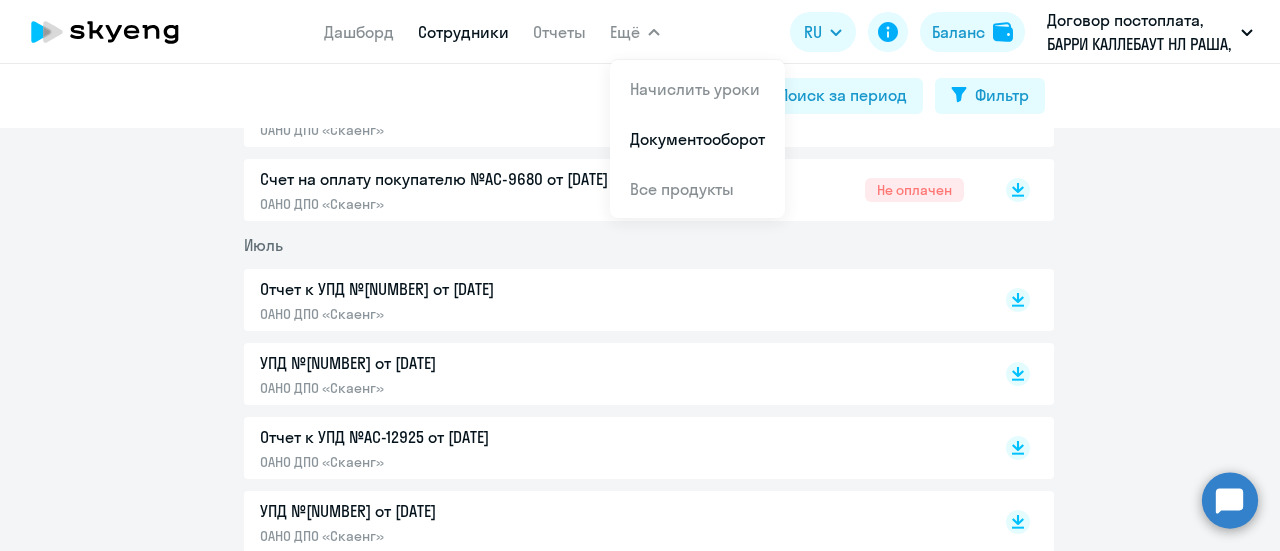 click on "Сотрудники" at bounding box center (463, 32) 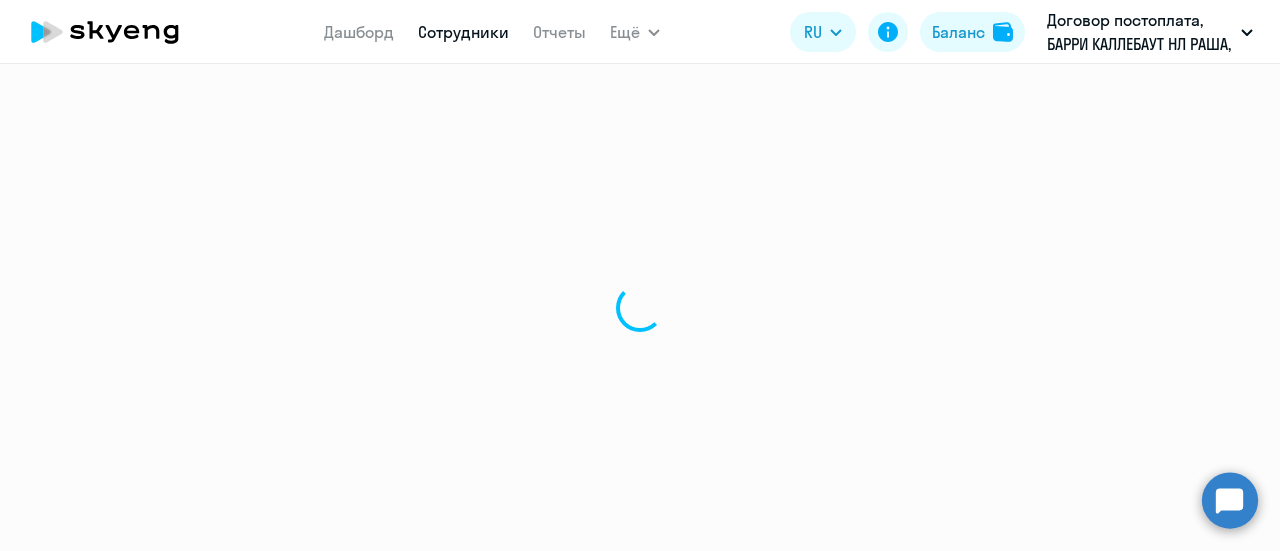 select on "30" 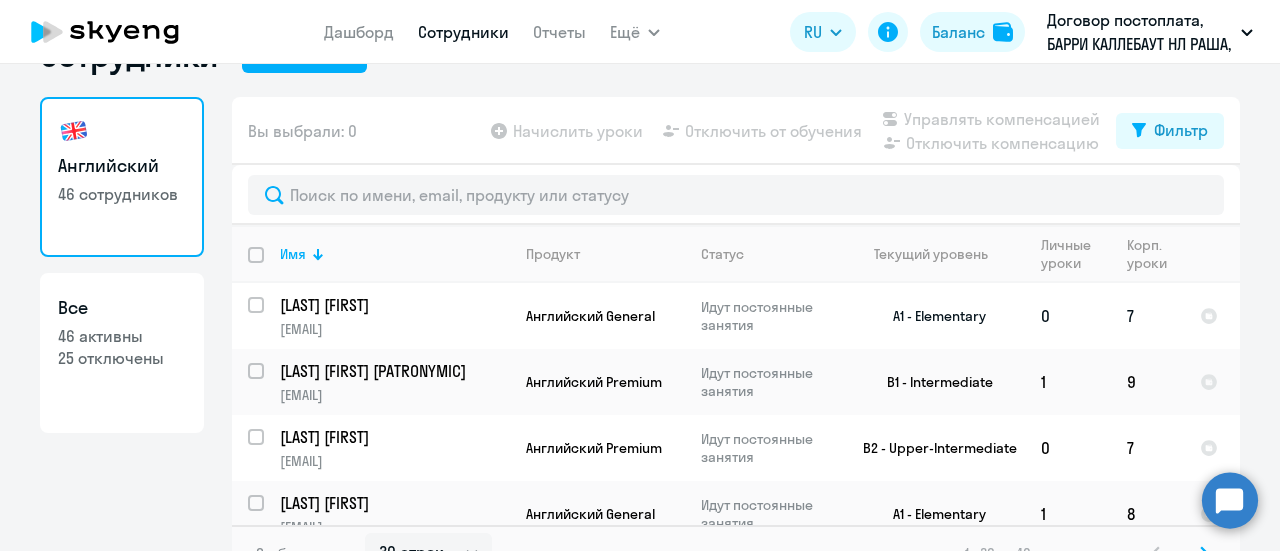 scroll, scrollTop: 88, scrollLeft: 0, axis: vertical 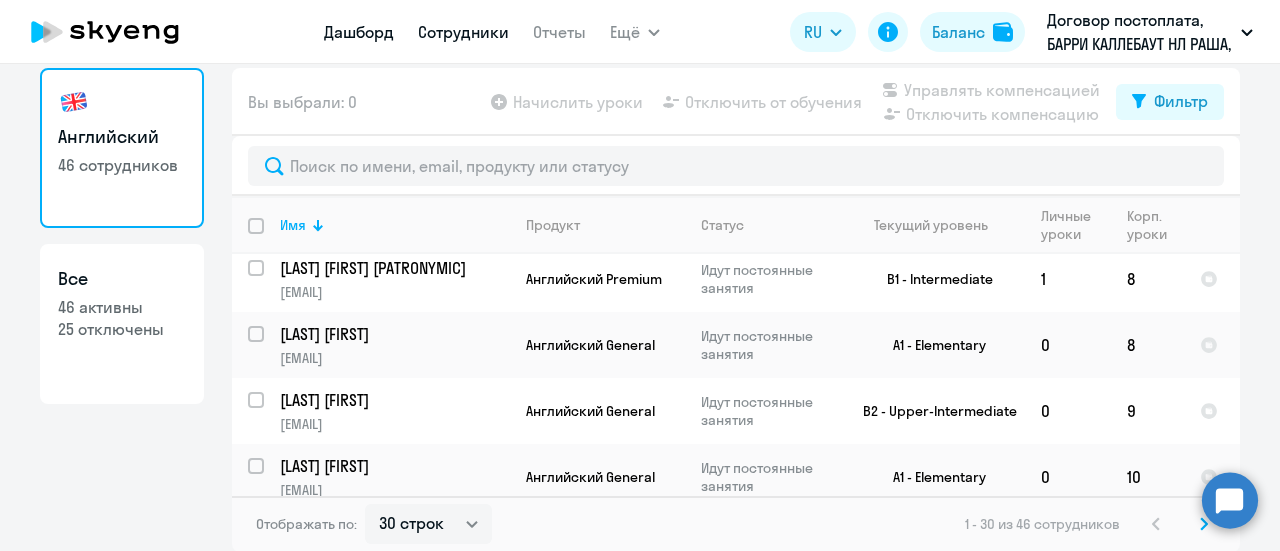 click on "Дашборд" at bounding box center [359, 32] 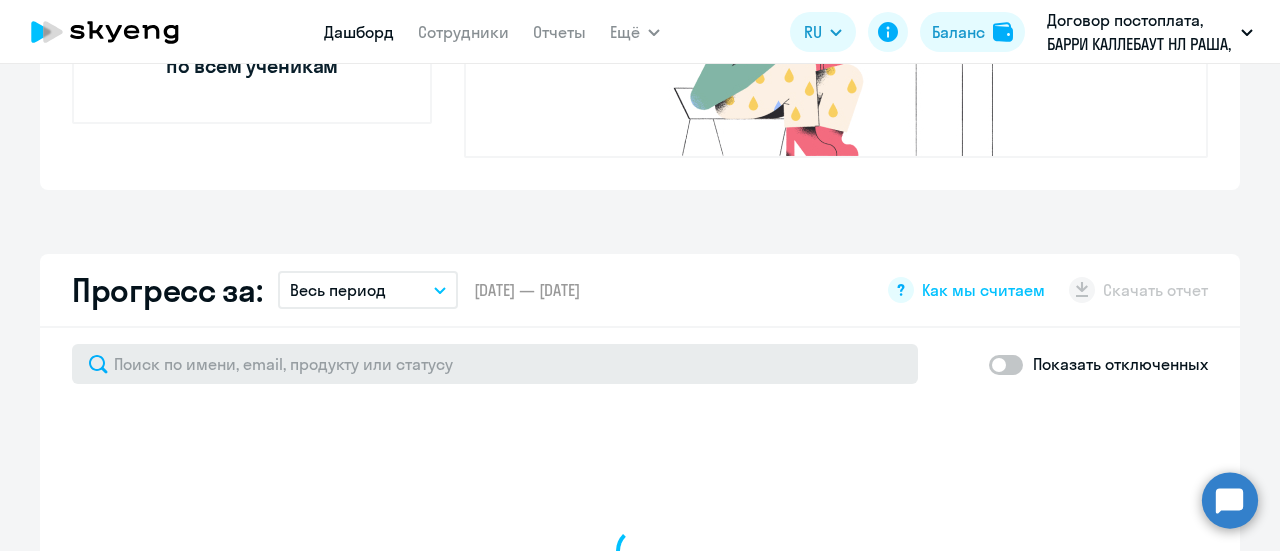 scroll, scrollTop: 1028, scrollLeft: 0, axis: vertical 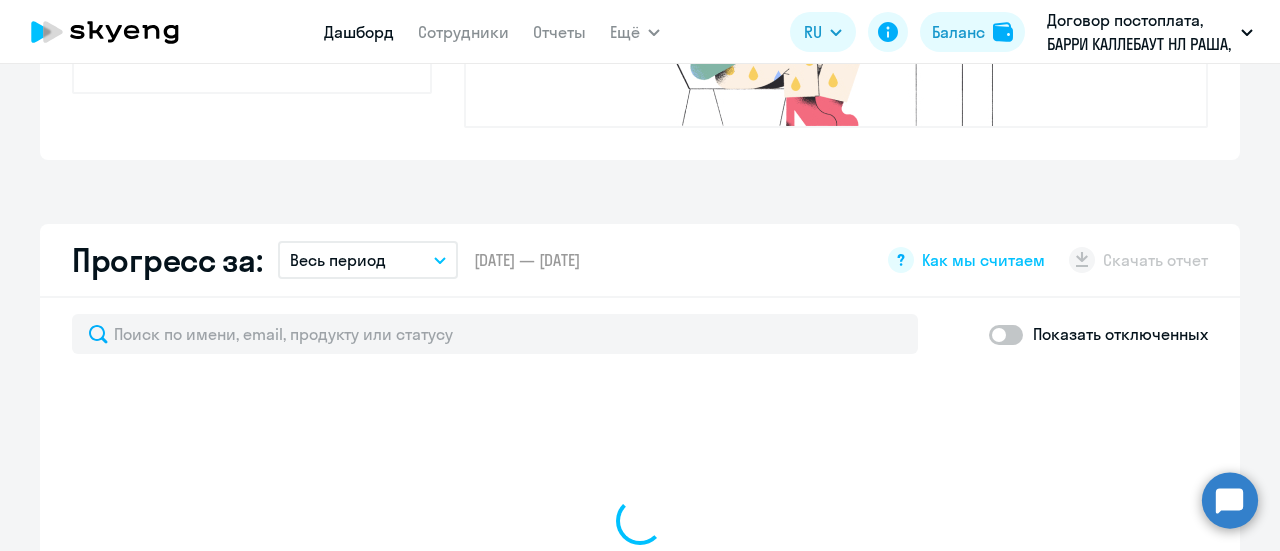 click 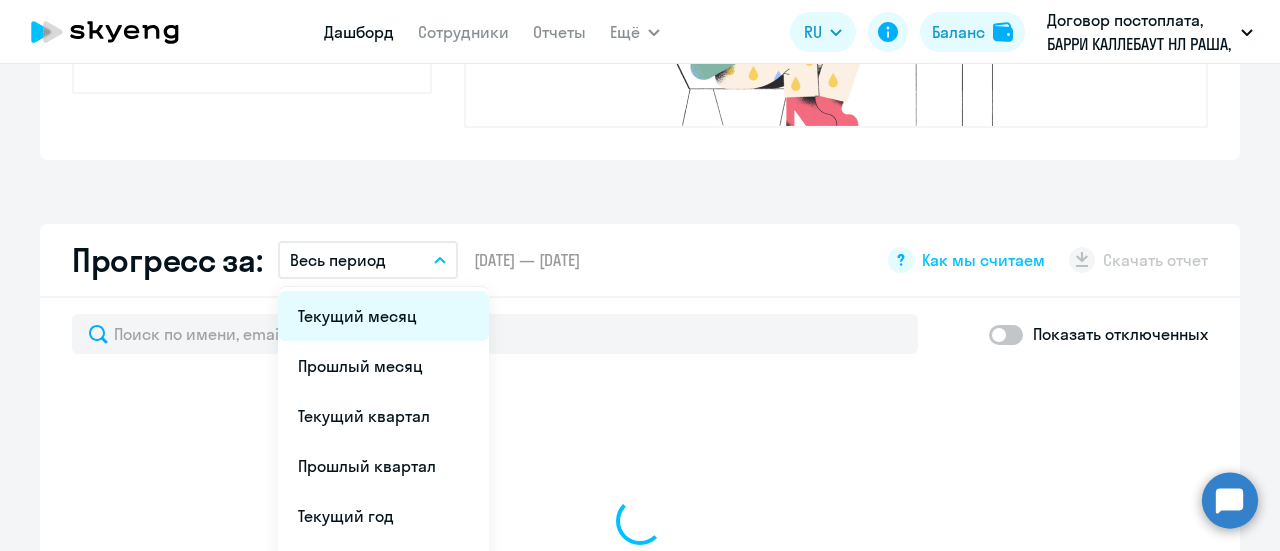select on "30" 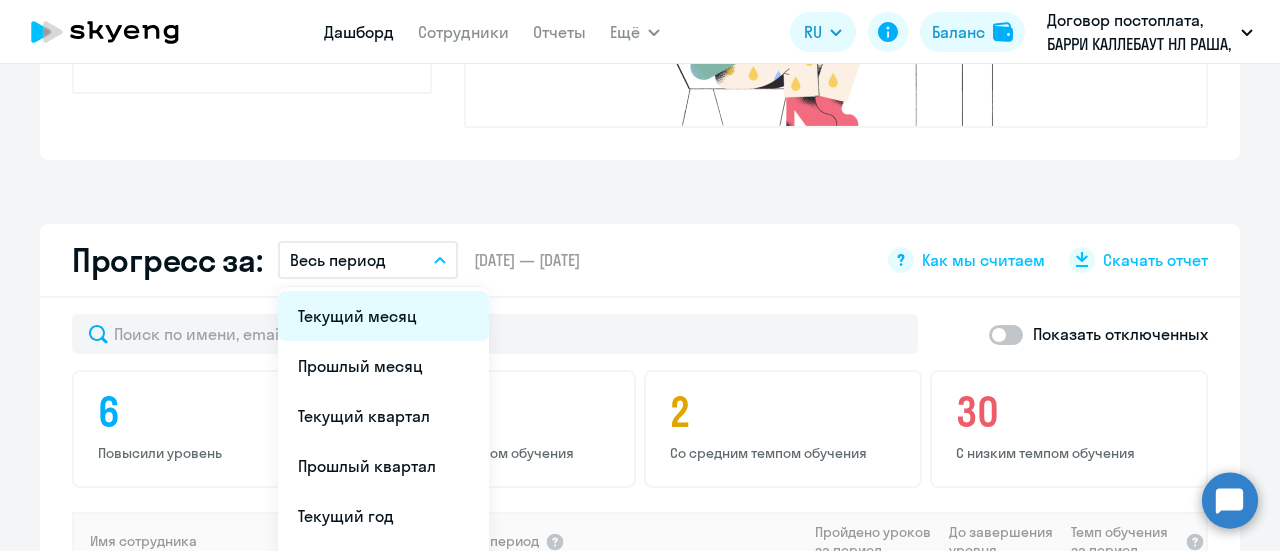click on "Текущий месяц" at bounding box center (383, 316) 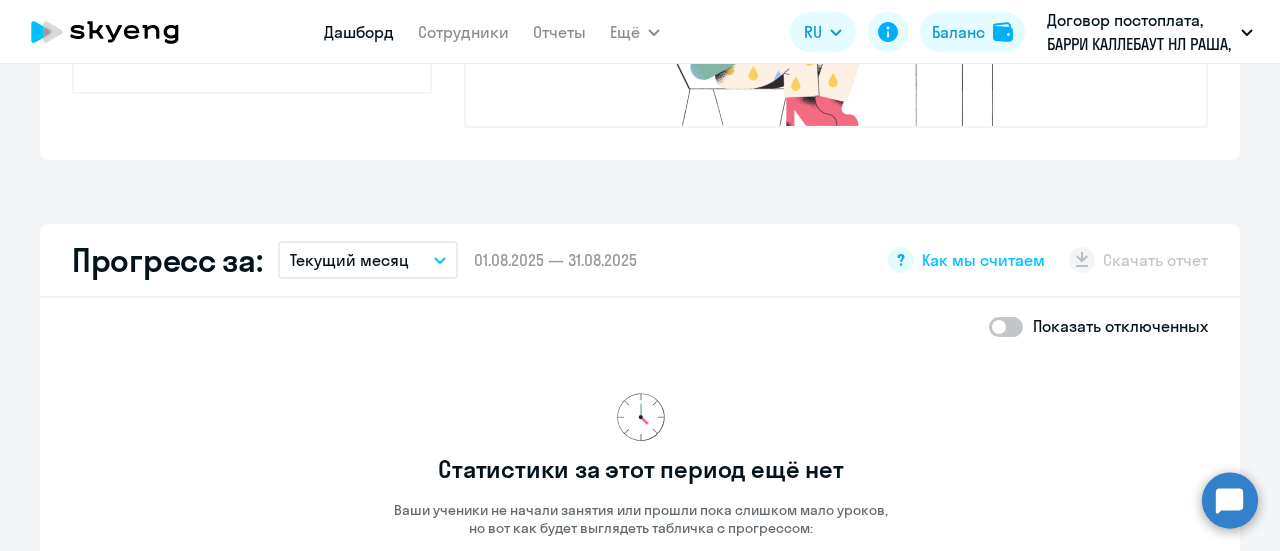 click 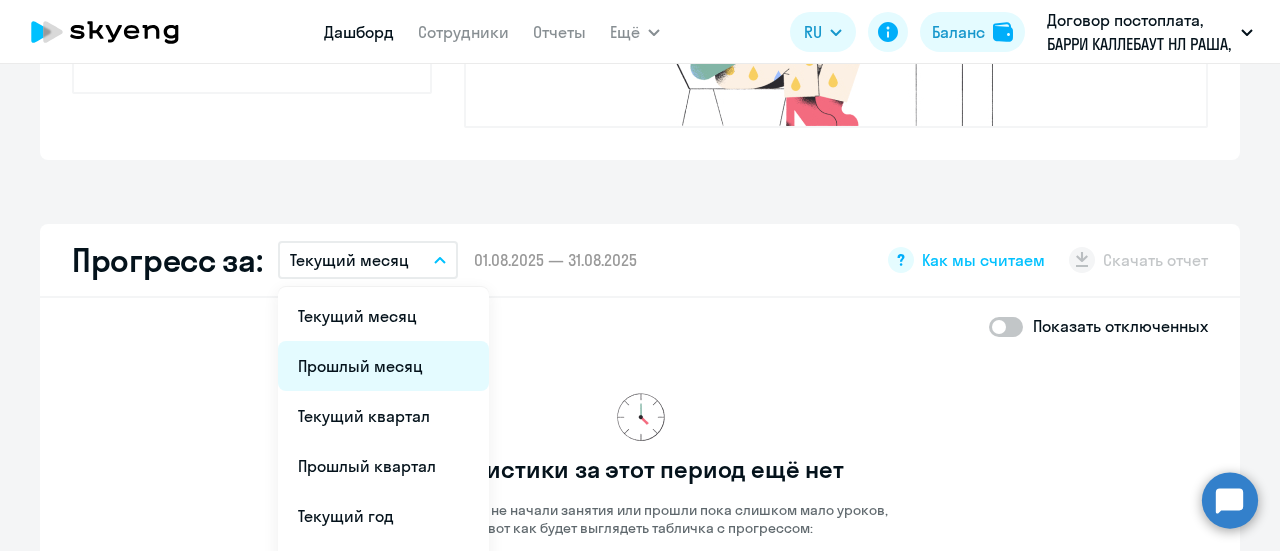 click on "Прошлый месяц" at bounding box center [383, 366] 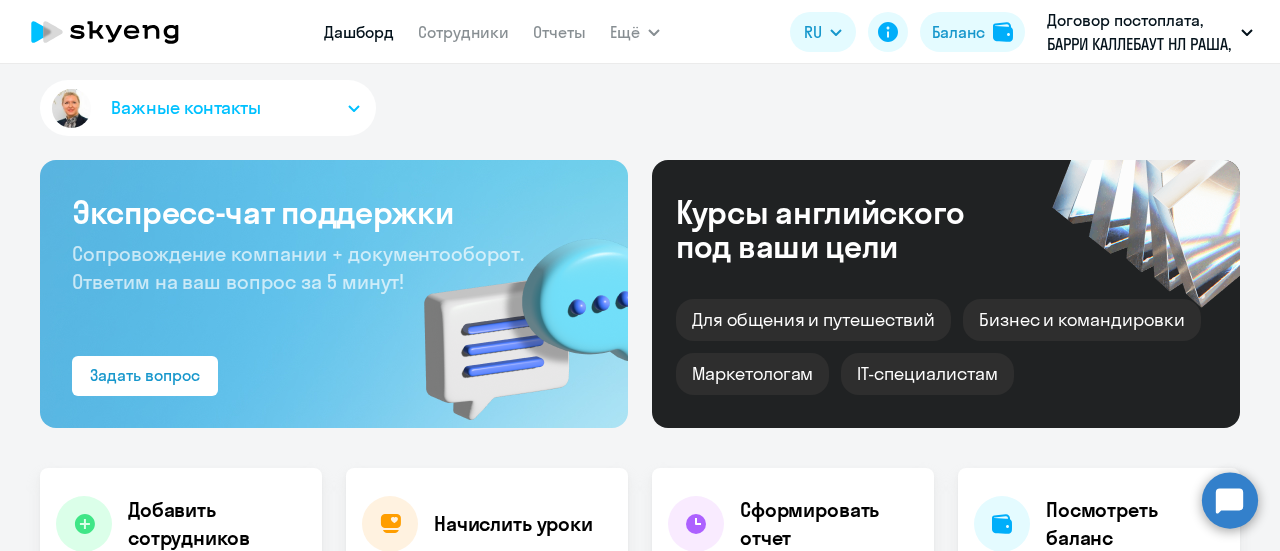 scroll, scrollTop: 0, scrollLeft: 0, axis: both 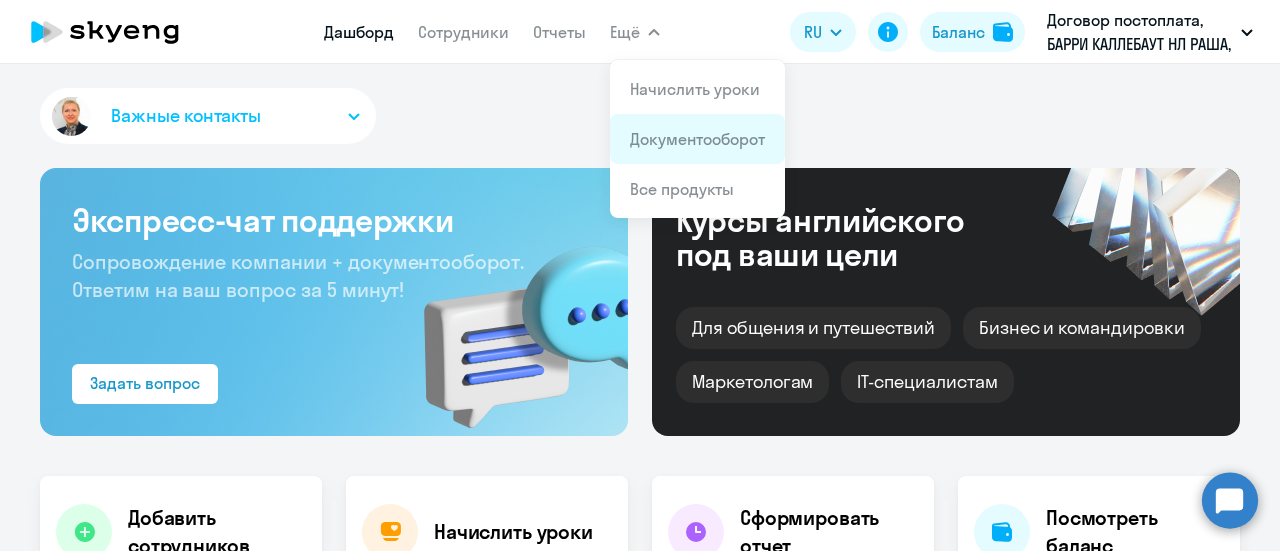 click on "Документооборот" at bounding box center (697, 139) 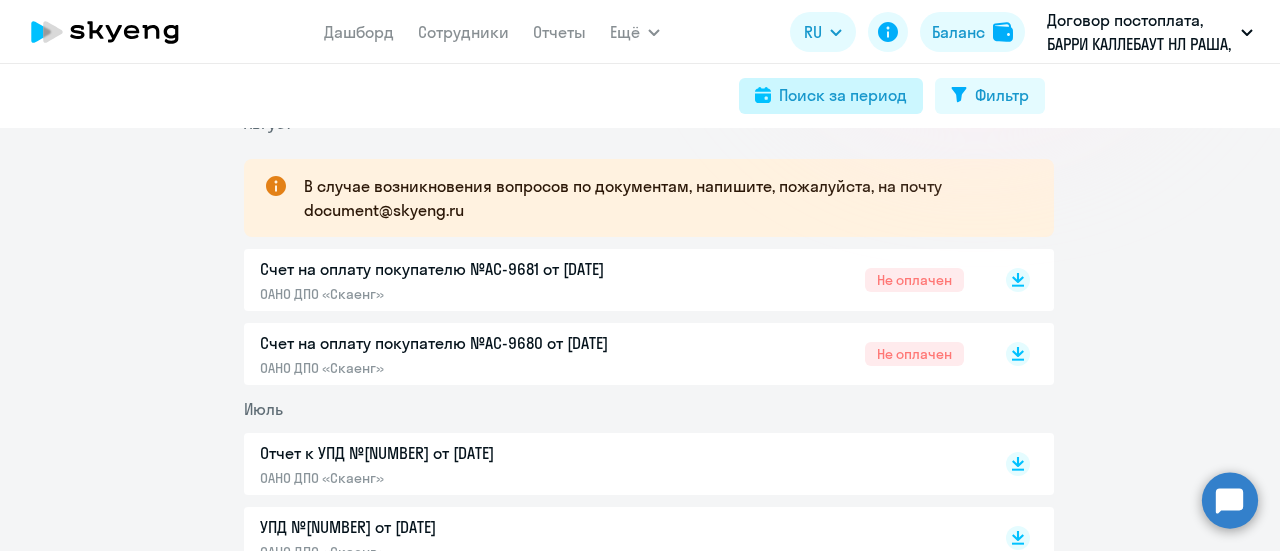 scroll, scrollTop: 100, scrollLeft: 0, axis: vertical 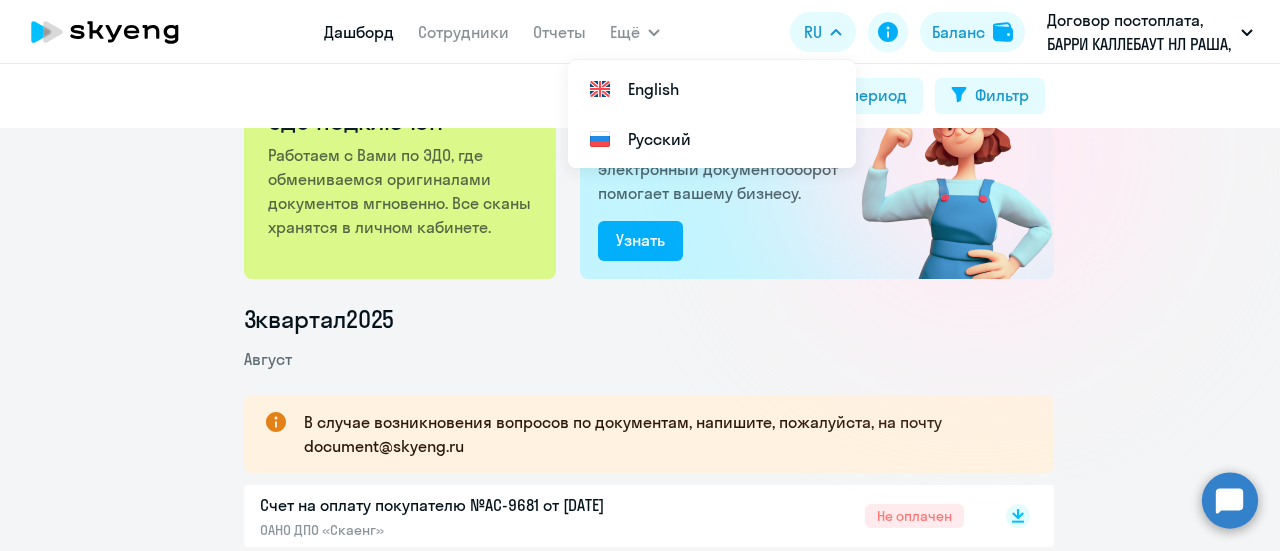 click on "Дашборд" at bounding box center (359, 32) 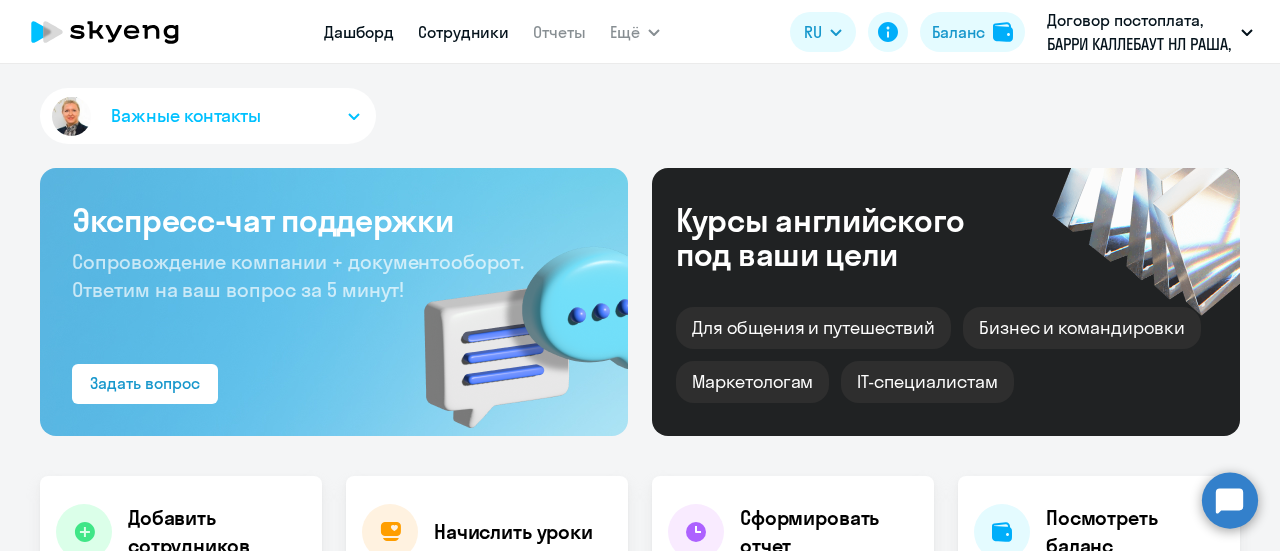 click on "Сотрудники" at bounding box center (463, 32) 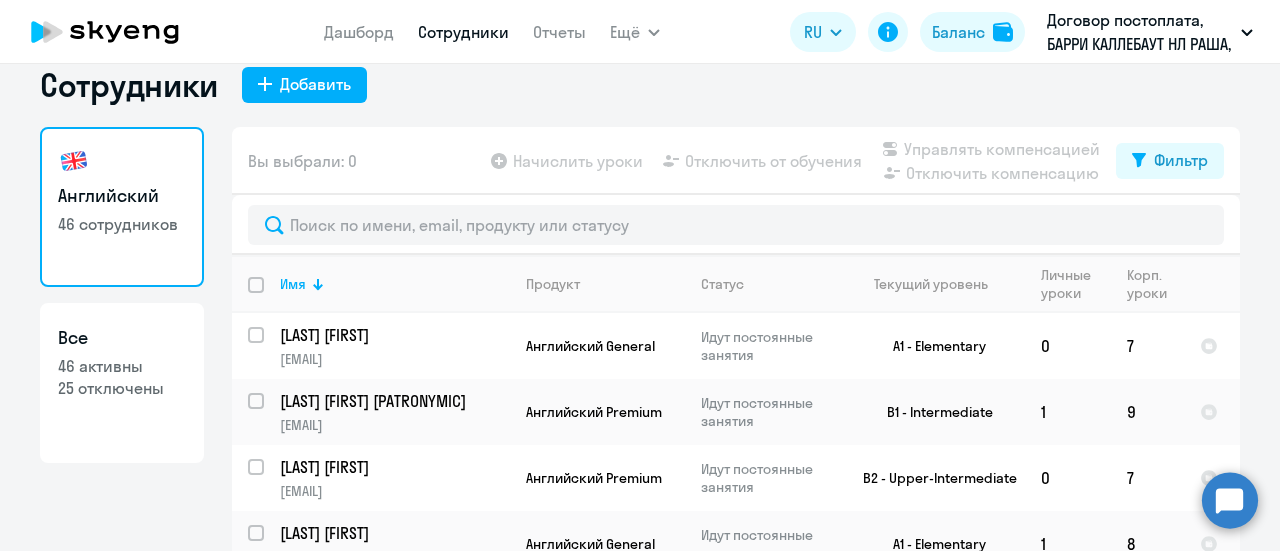 scroll, scrollTop: 0, scrollLeft: 0, axis: both 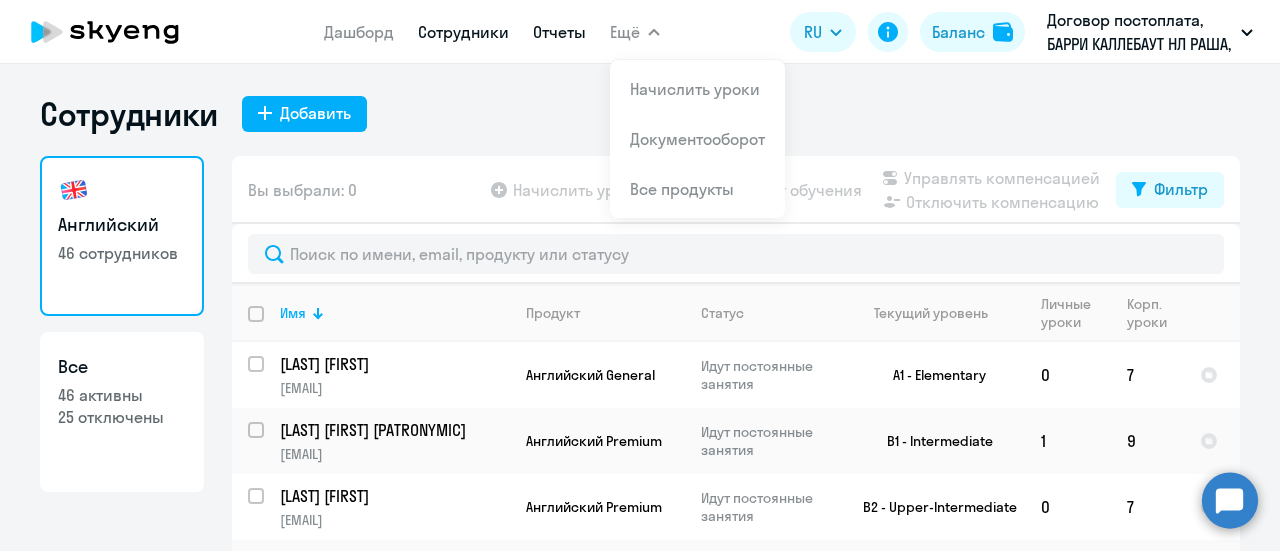 click on "Отчеты" at bounding box center [559, 32] 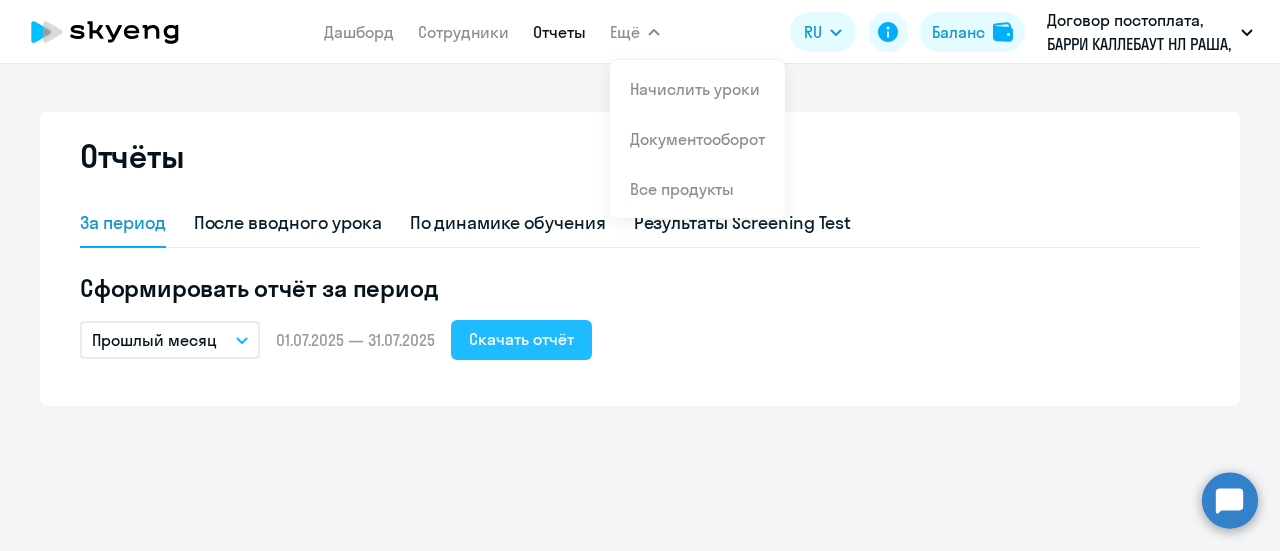 click on "Скачать отчёт" 